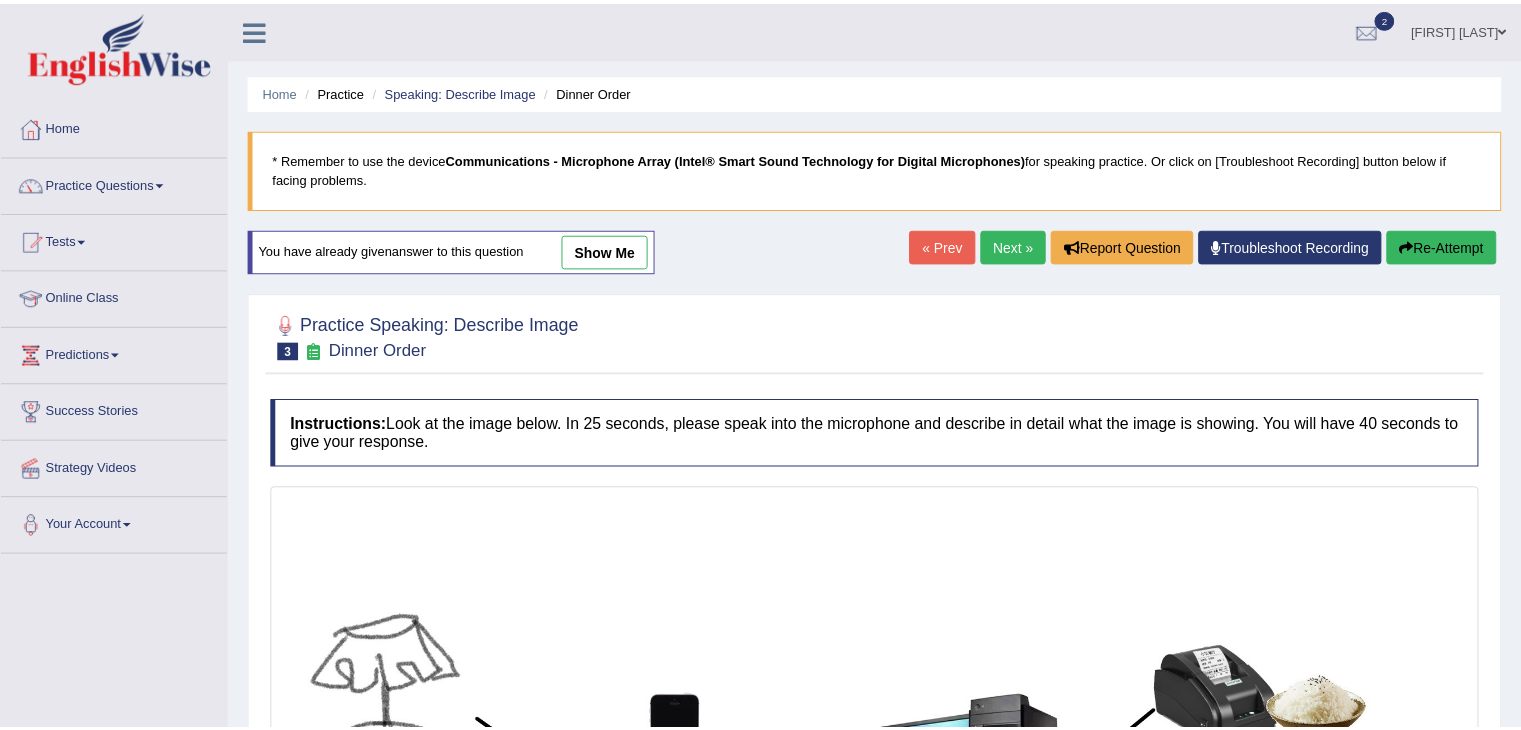 scroll, scrollTop: 121, scrollLeft: 0, axis: vertical 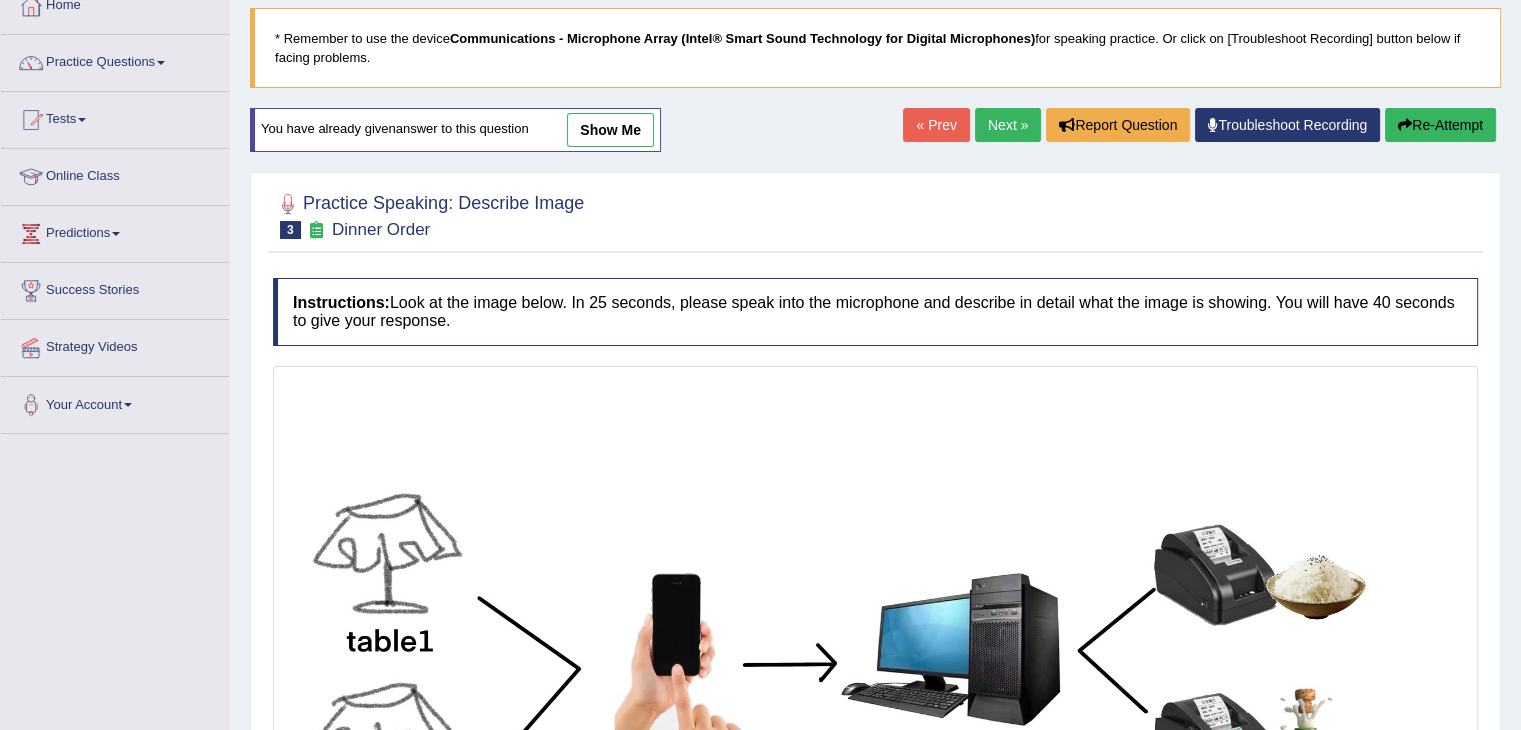click on "Next »" at bounding box center (1008, 125) 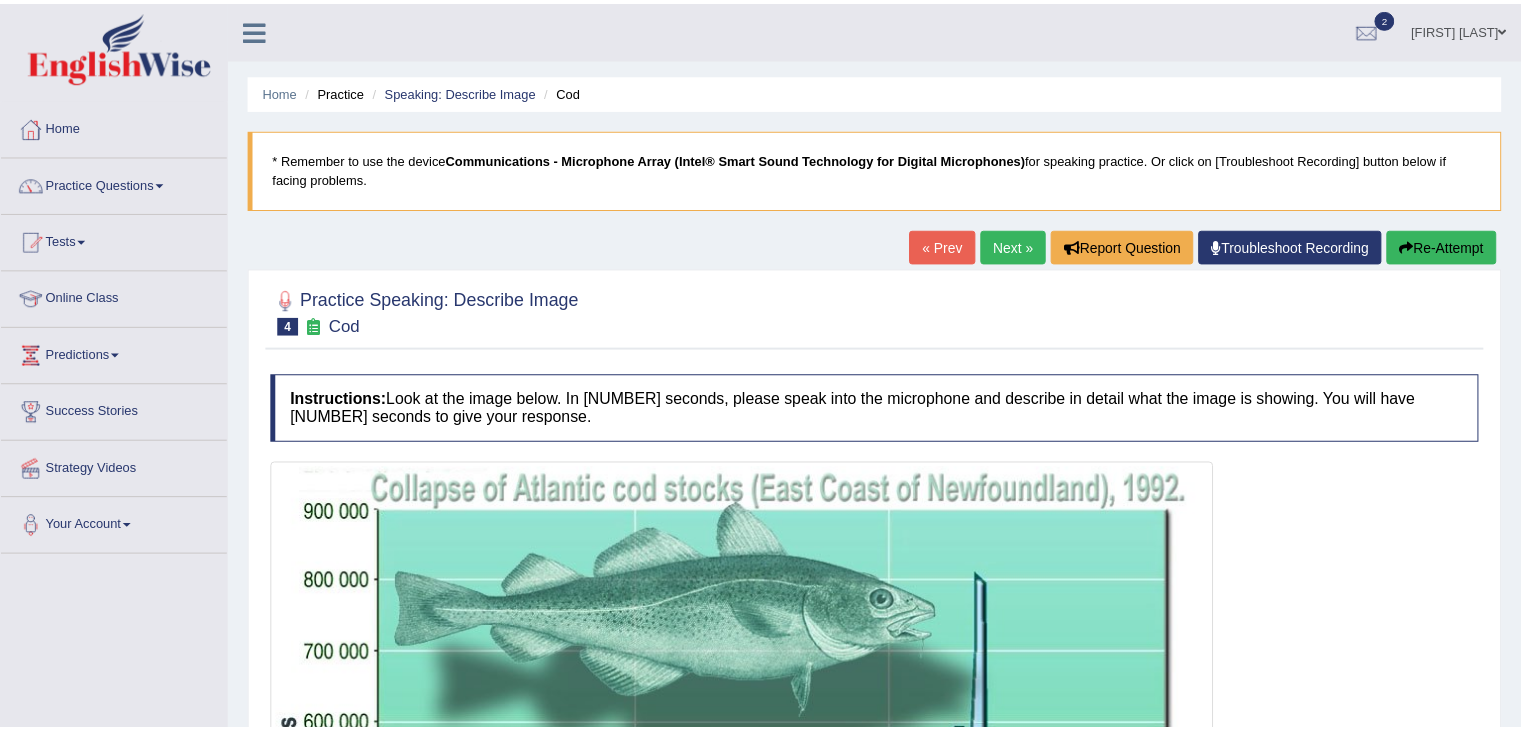 scroll, scrollTop: 448, scrollLeft: 0, axis: vertical 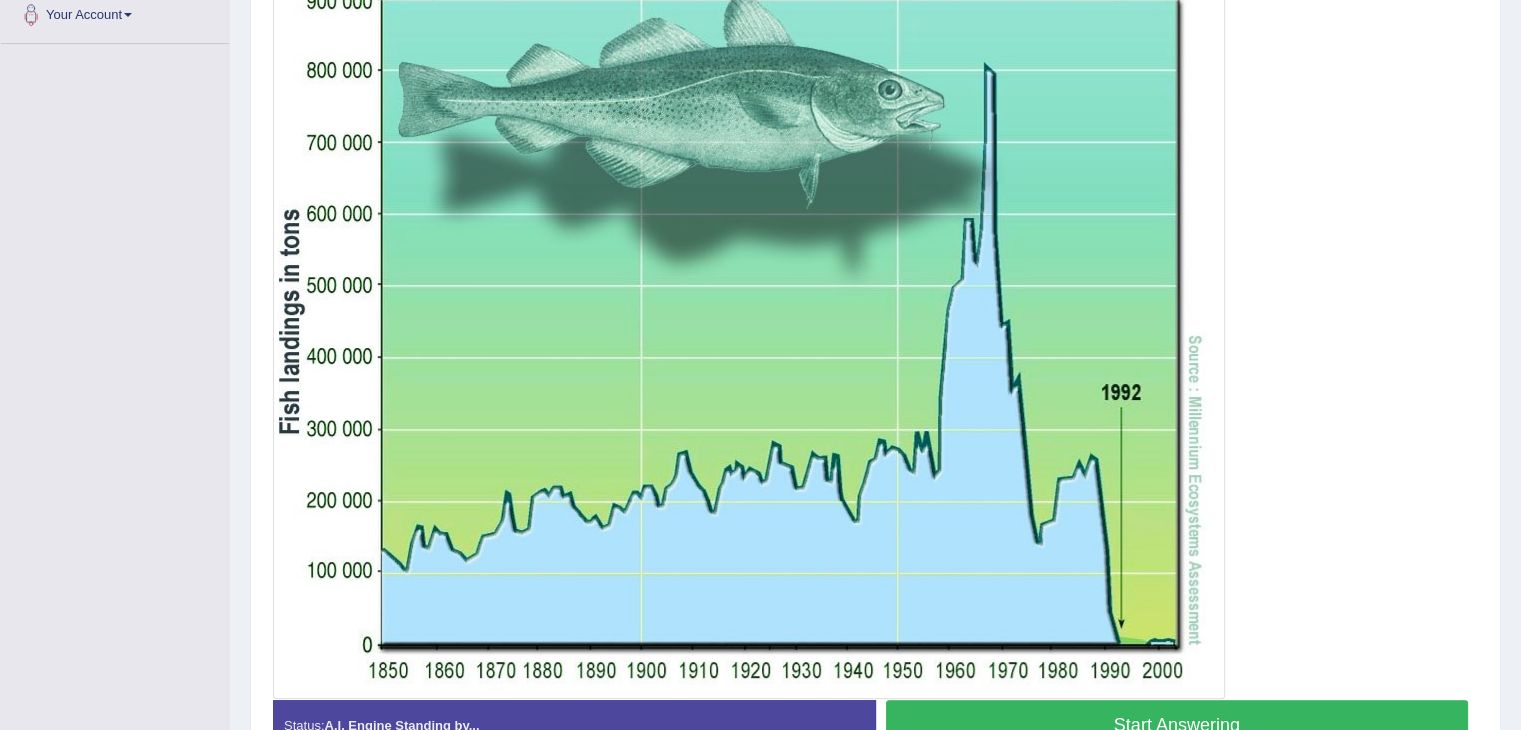 click on "Start Answering" at bounding box center [1177, 725] 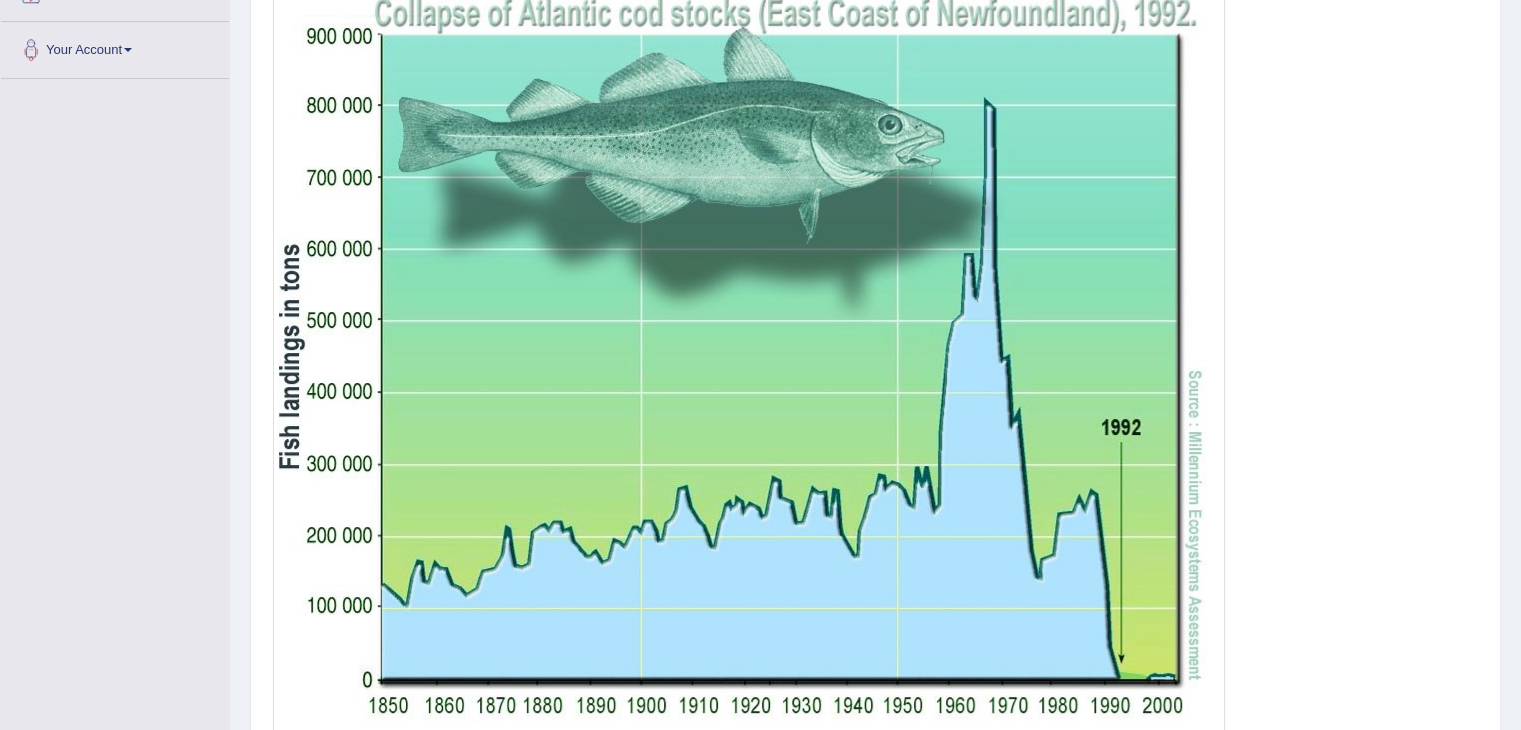 scroll, scrollTop: 477, scrollLeft: 0, axis: vertical 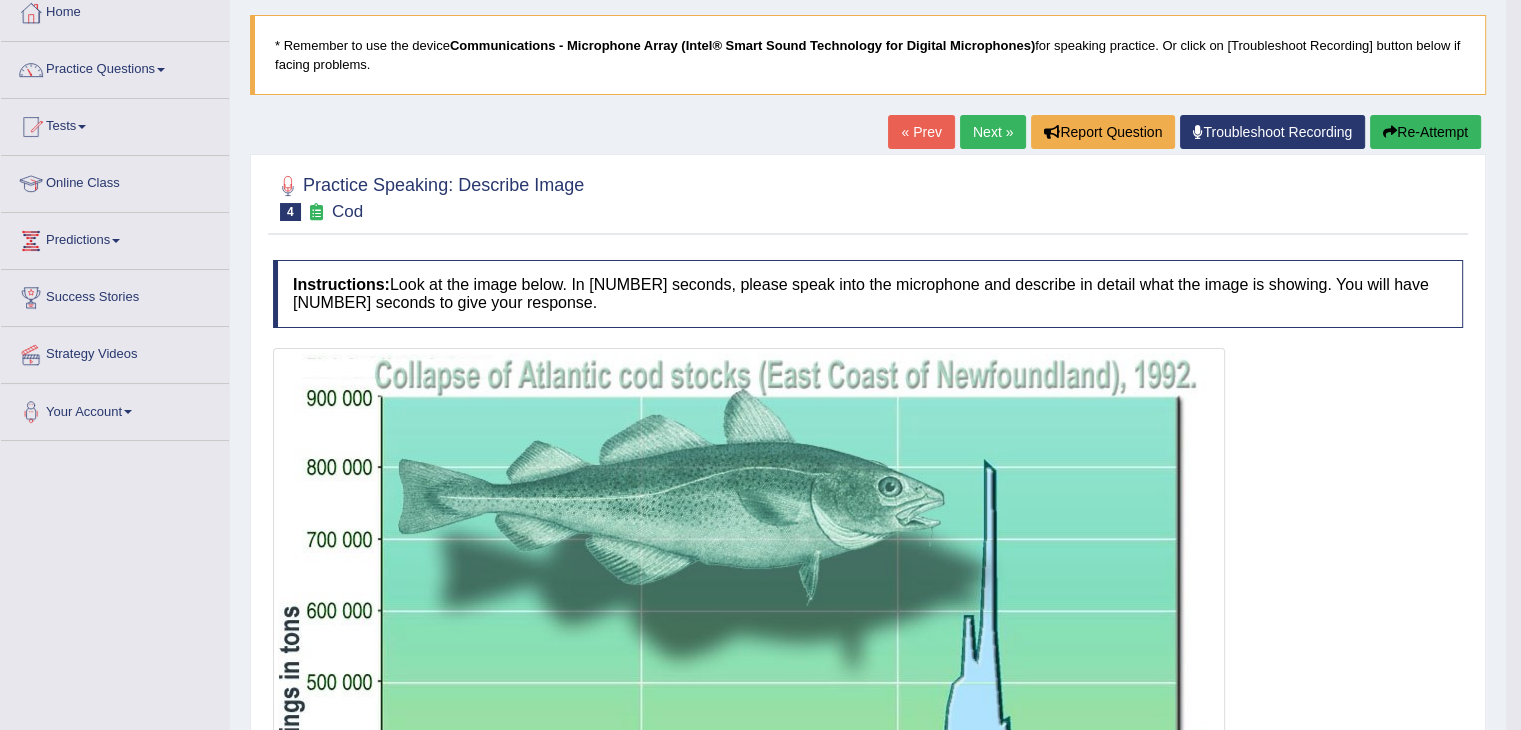 click on "Next »" at bounding box center [993, 132] 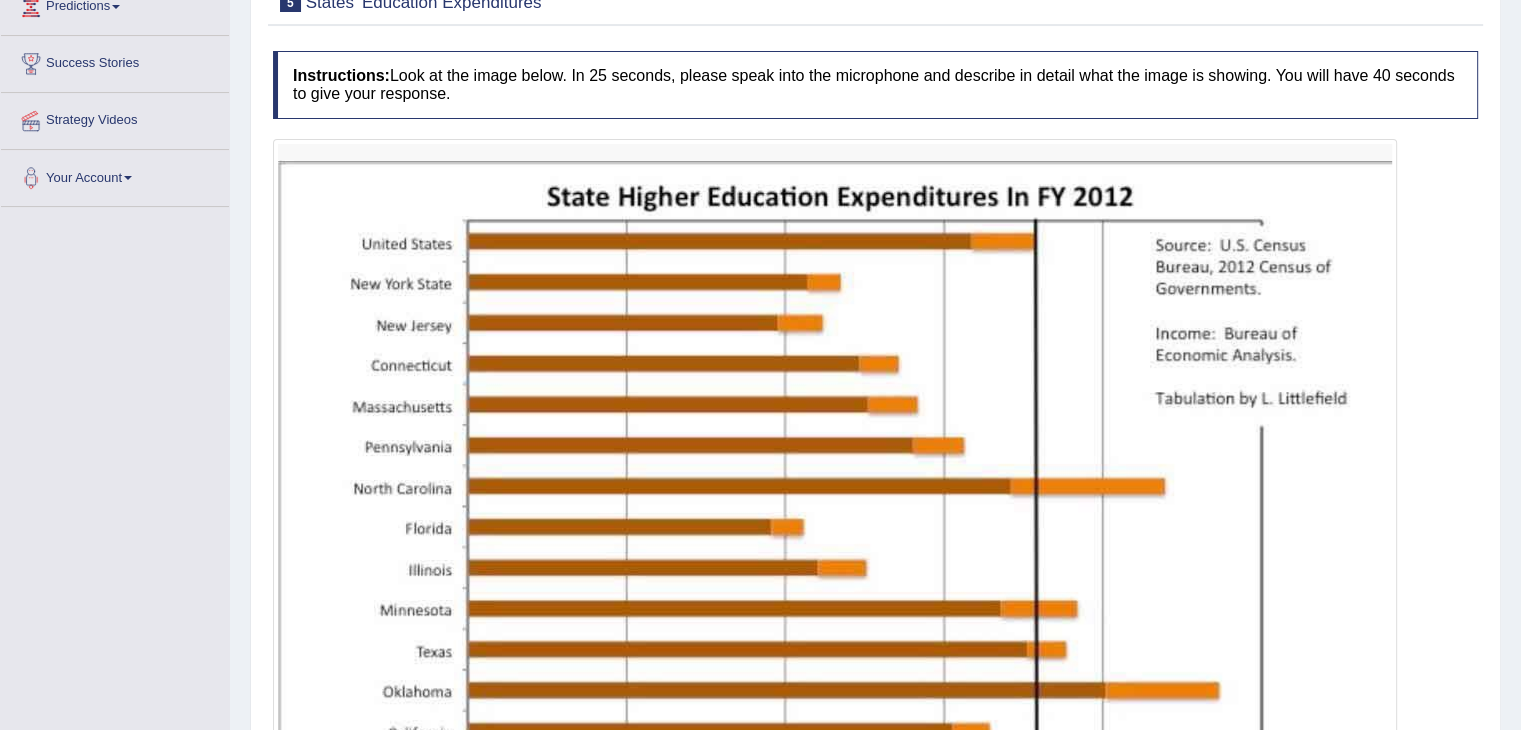 scroll, scrollTop: 0, scrollLeft: 0, axis: both 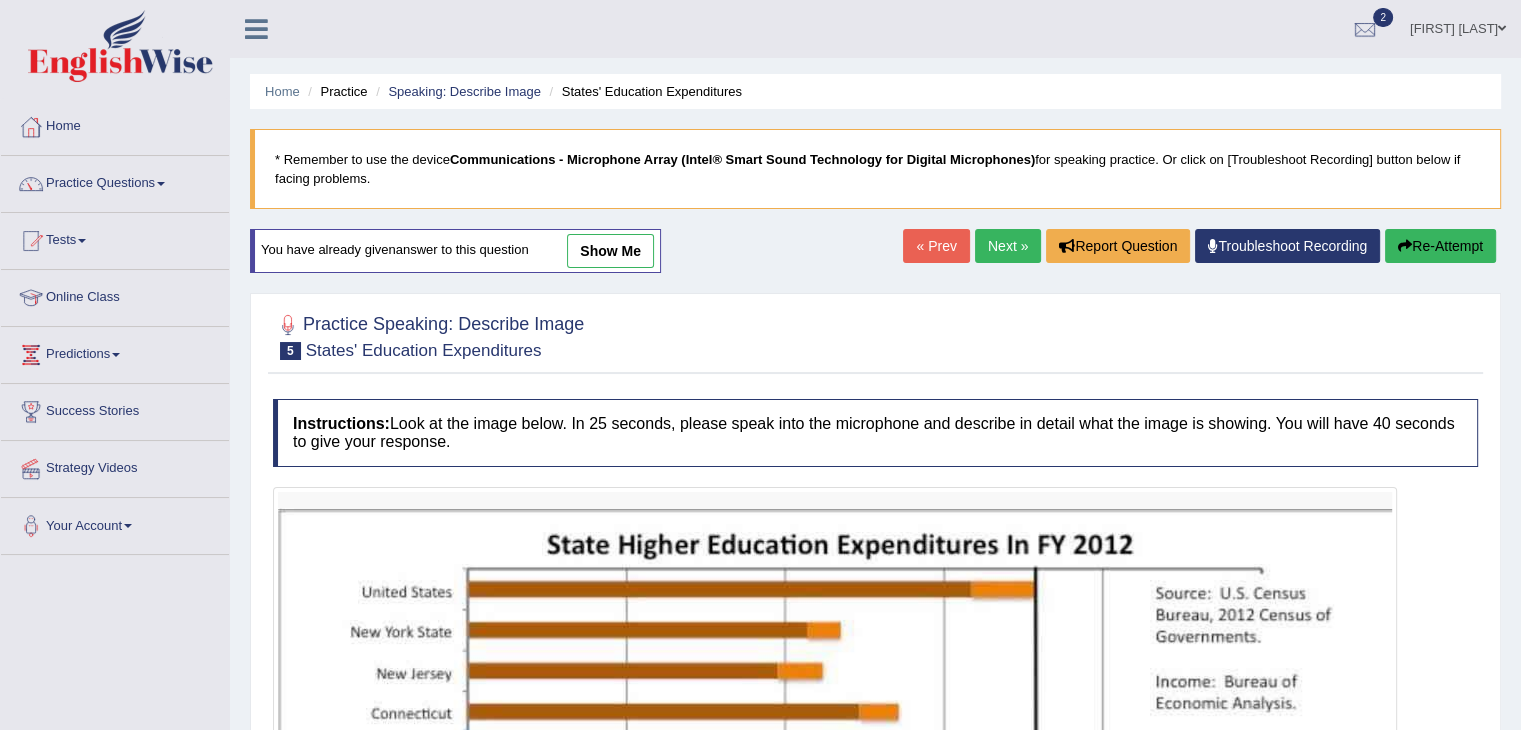 click on "Next »" at bounding box center (1008, 246) 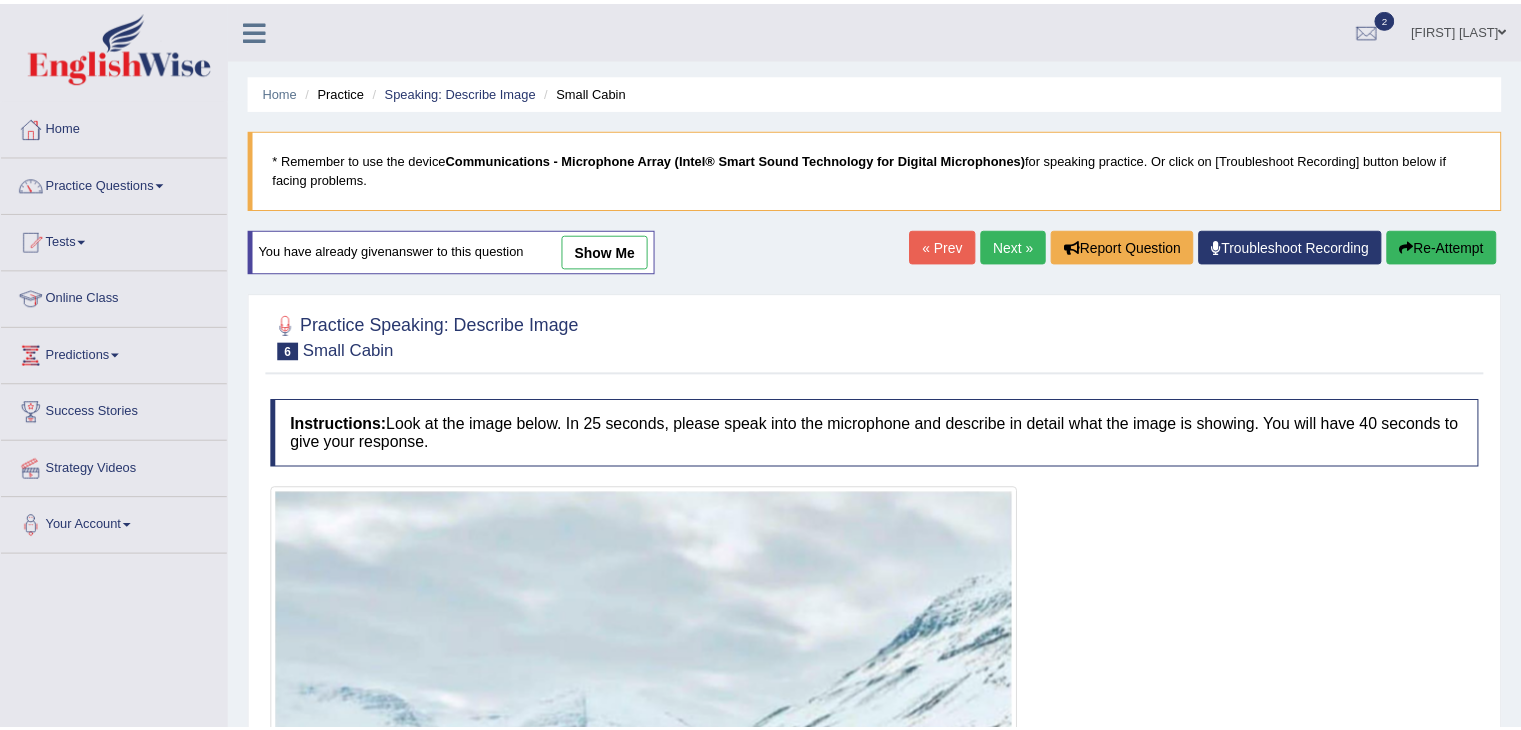 scroll, scrollTop: 271, scrollLeft: 0, axis: vertical 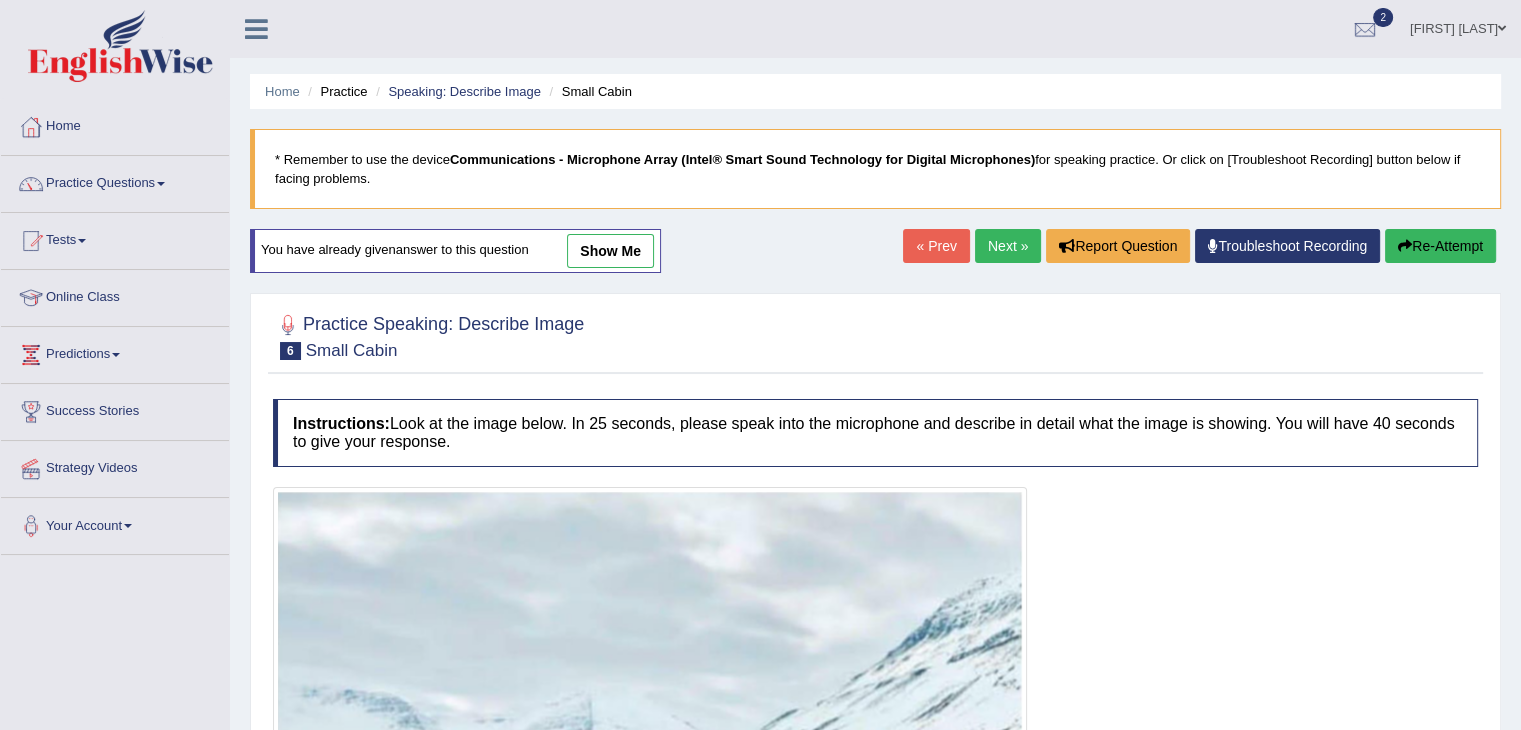 click on "Next »" at bounding box center (1008, 246) 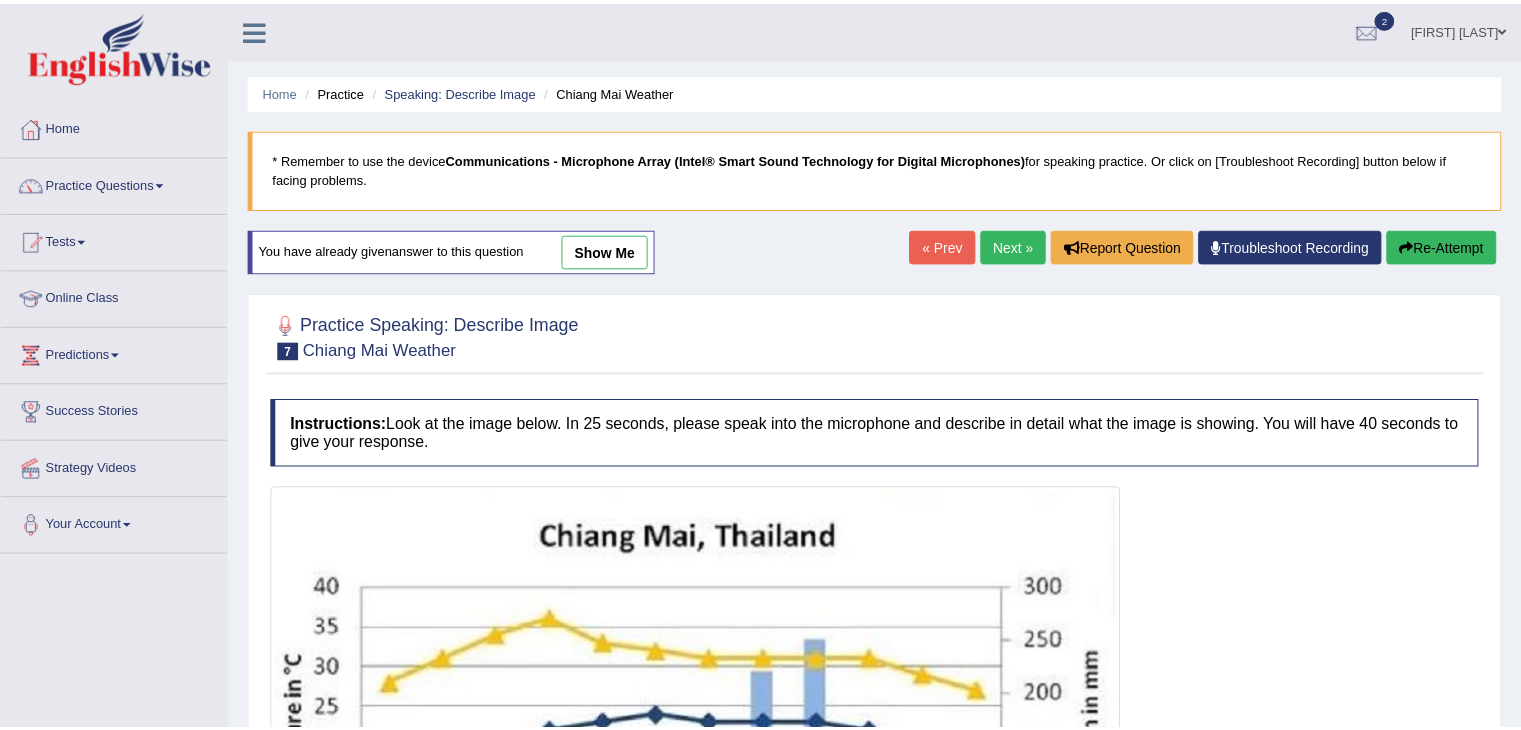 scroll, scrollTop: 399, scrollLeft: 0, axis: vertical 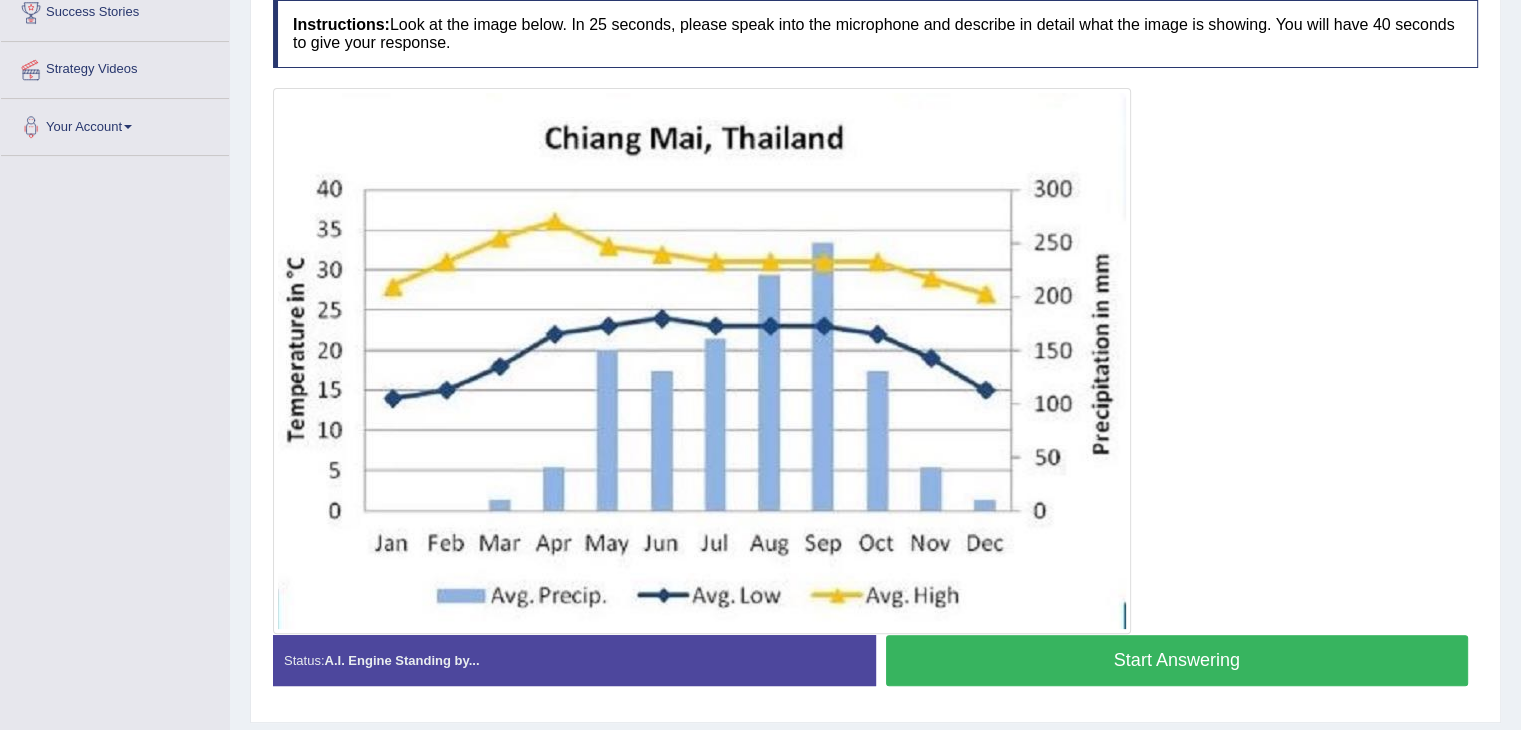 click on "Start Answering" at bounding box center [1177, 660] 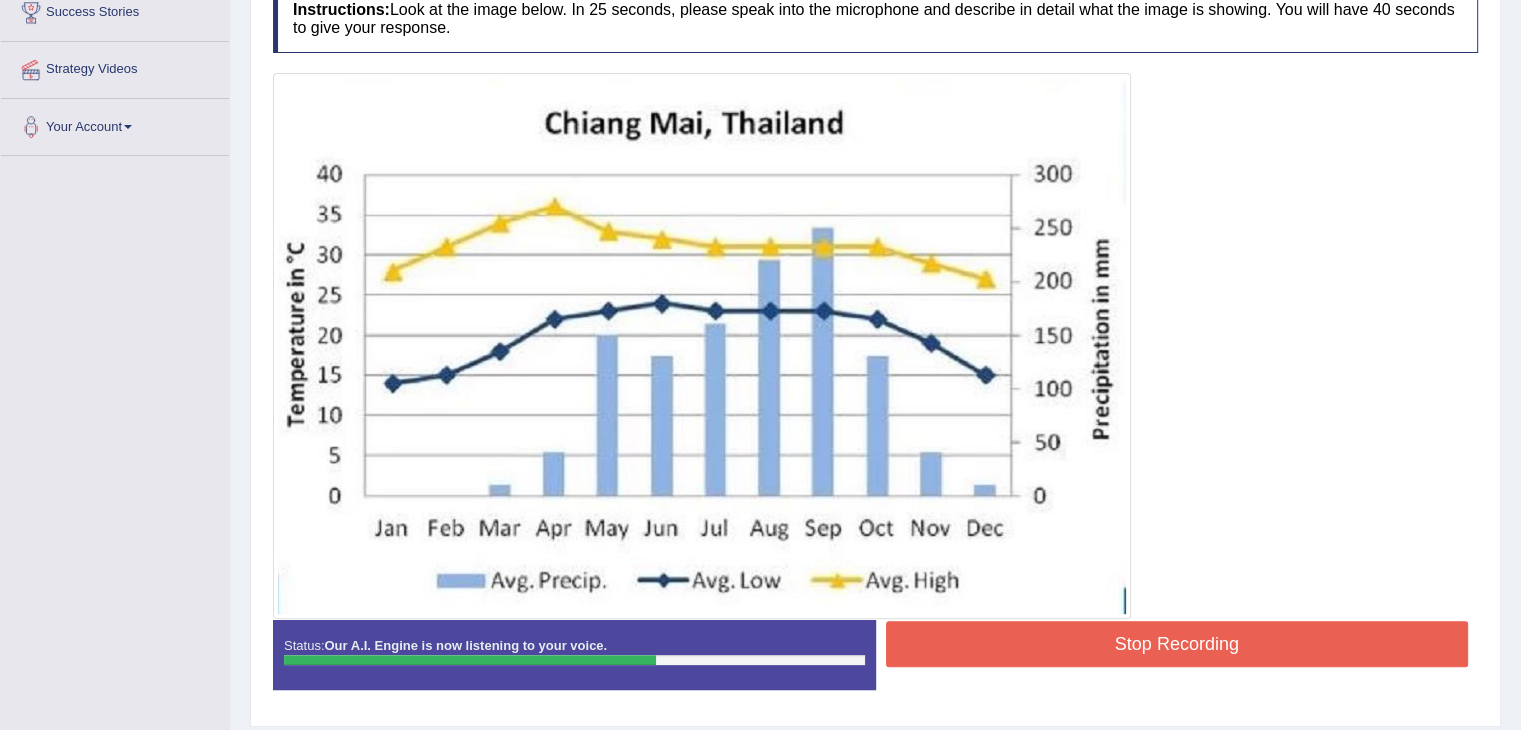 click on "Stop Recording" at bounding box center [1177, 644] 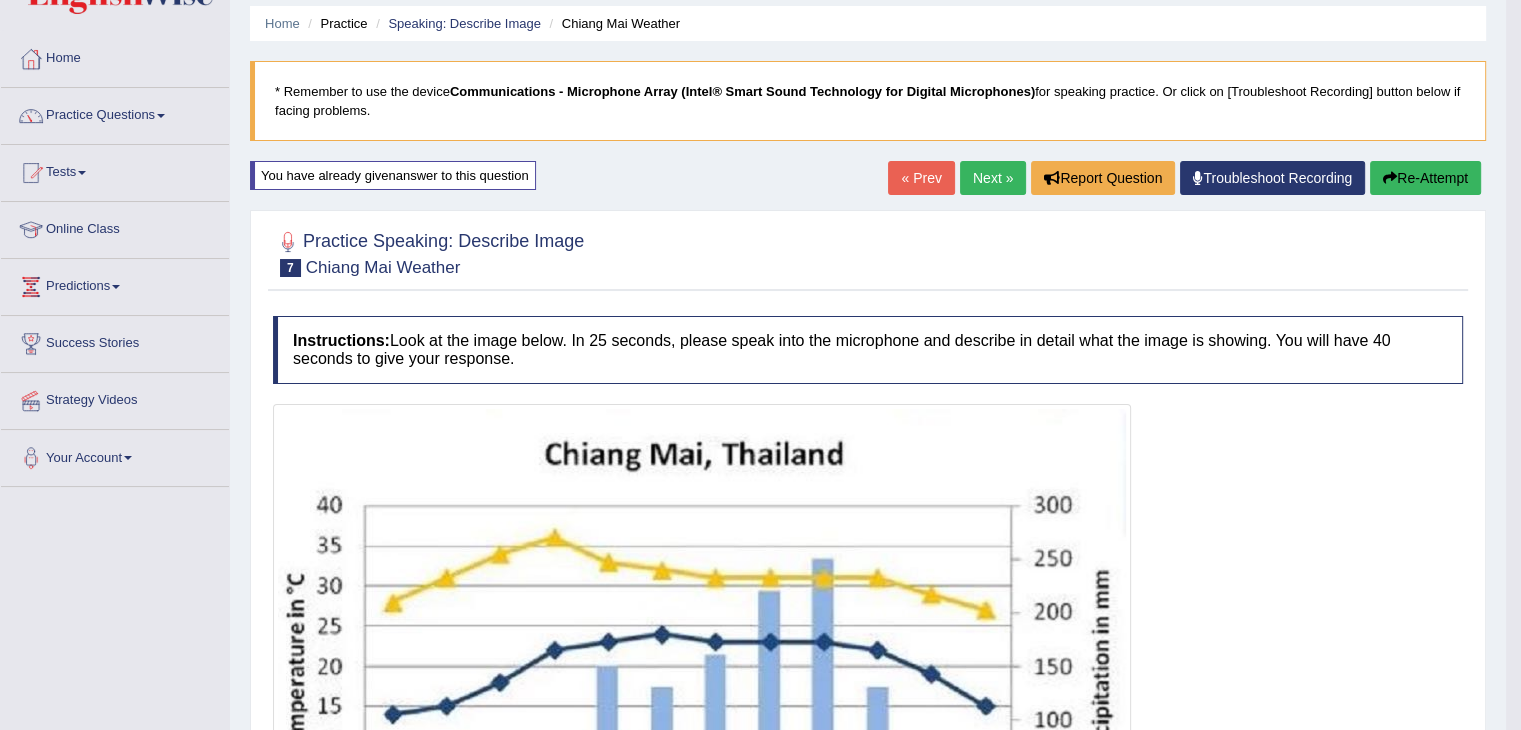 scroll, scrollTop: 66, scrollLeft: 0, axis: vertical 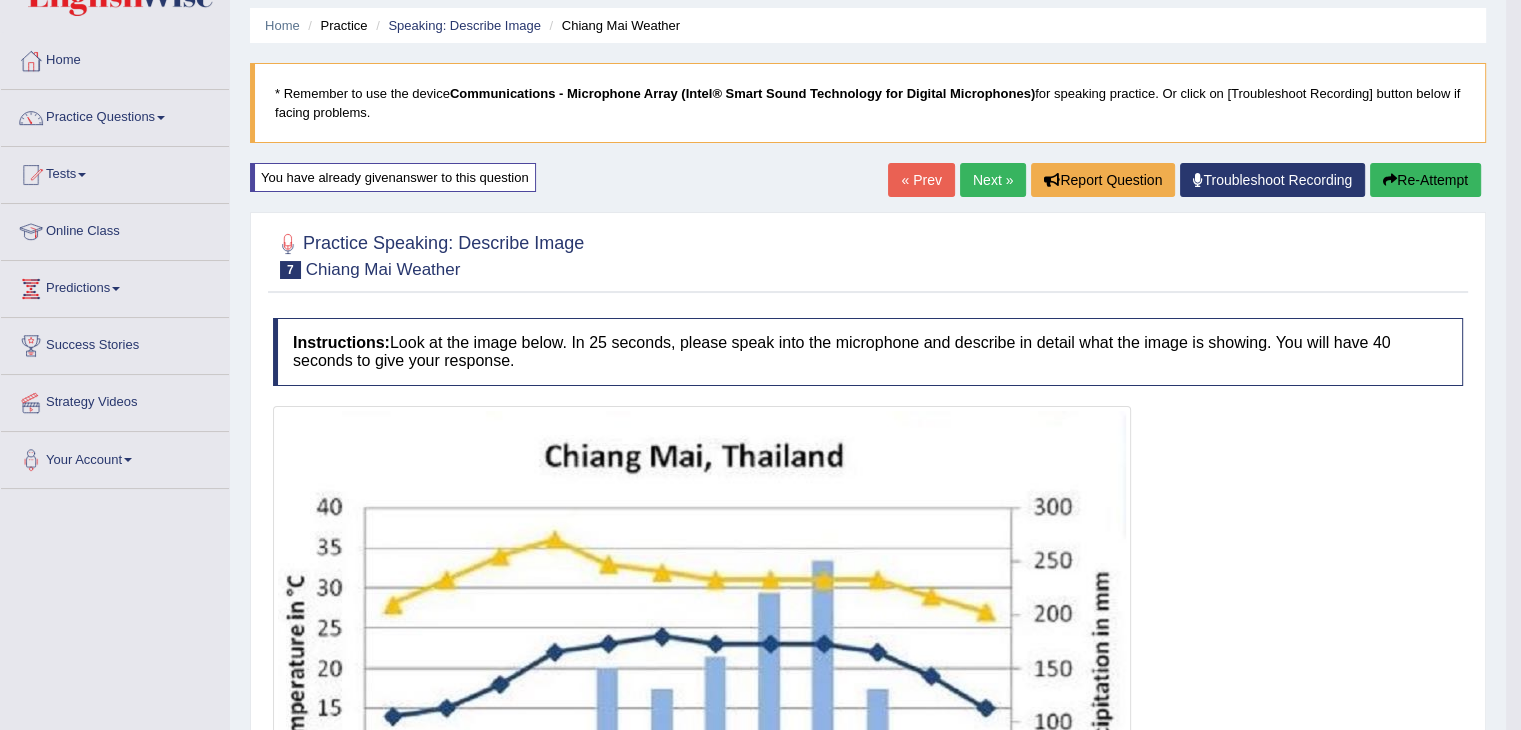 click on "Re-Attempt" at bounding box center [1425, 180] 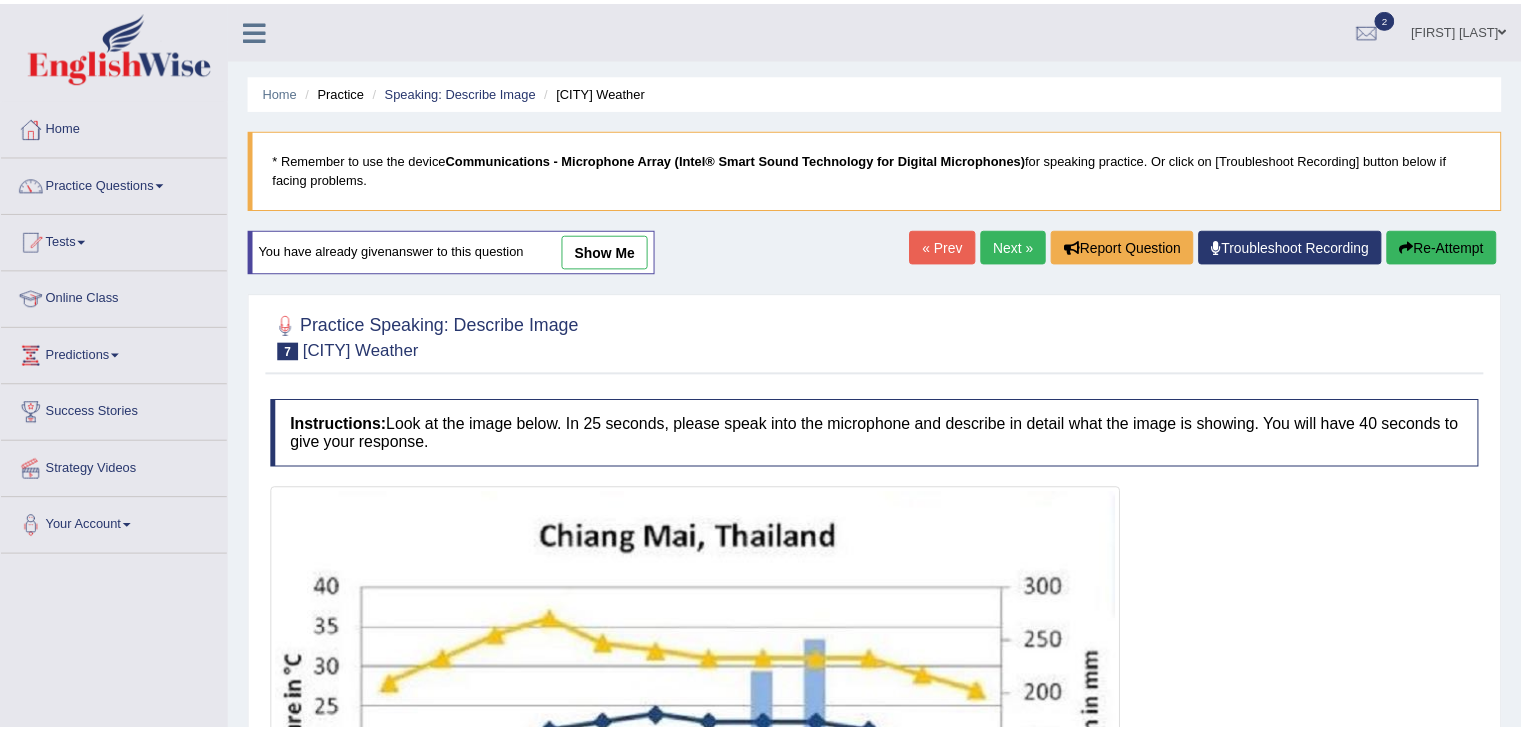scroll, scrollTop: 414, scrollLeft: 0, axis: vertical 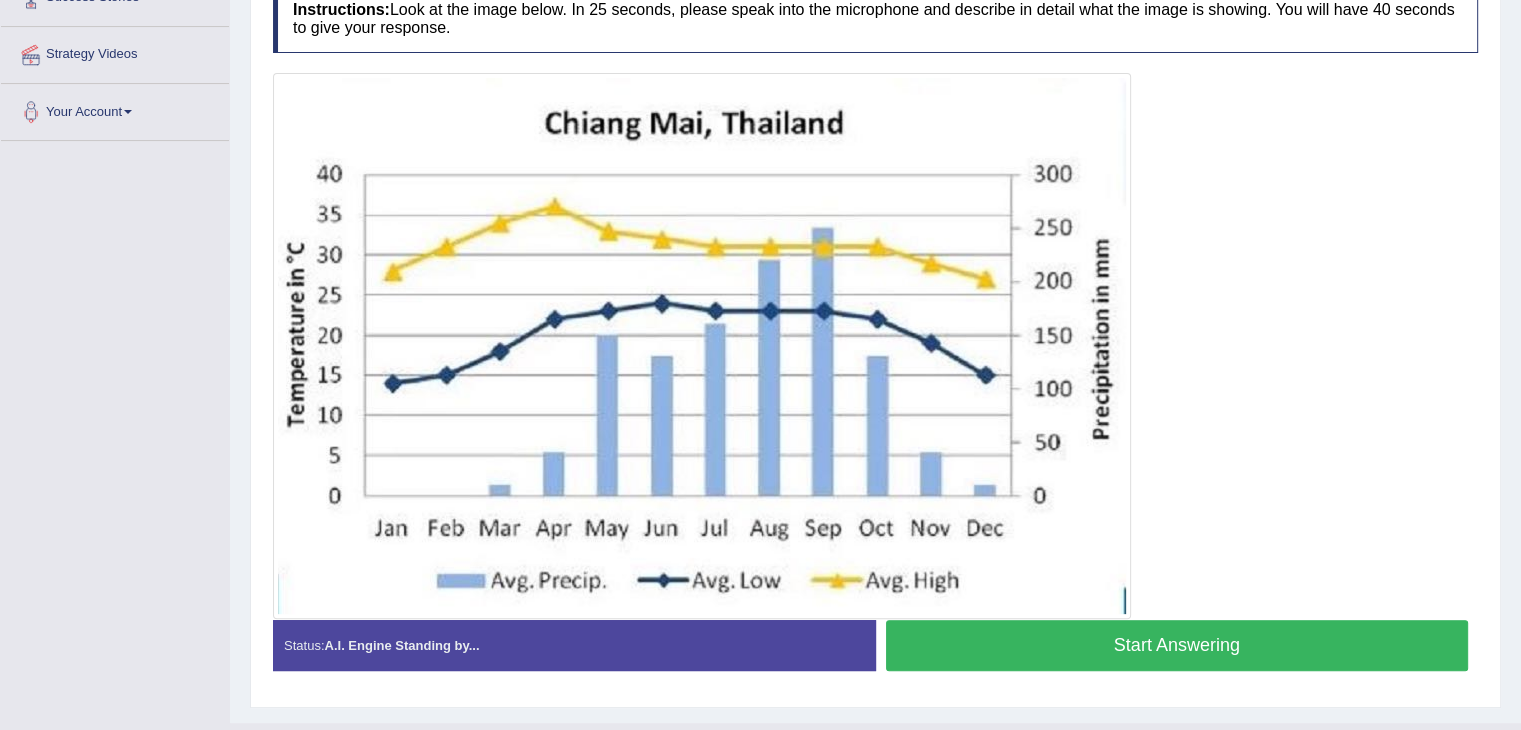 click on "Start Answering" at bounding box center [1177, 645] 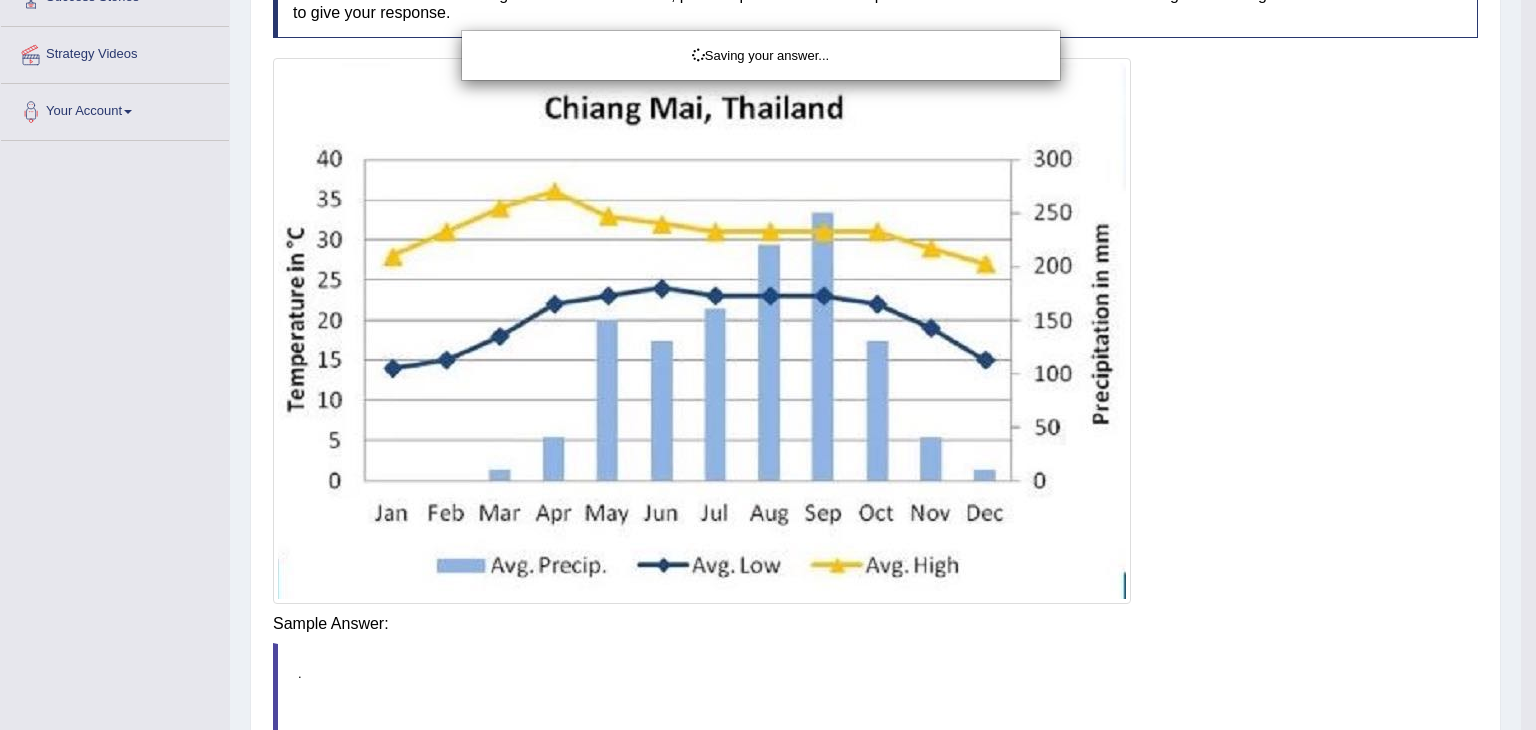 click on "Toggle navigation
Home
Practice Questions   Speaking Practice Read Aloud
Repeat Sentence
Describe Image
Re-tell Lecture
Answer Short Question
Writing Practice  Summarize Written Text
Write Essay
Reading Practice  Reading & Writing: Fill In The Blanks
Choose Multiple Answers
Re-order Paragraphs
Fill In The Blanks
Choose Single Answer
Listening Practice  Summarize Spoken Text
Highlight Incorrect Words
Highlight Correct Summary
Select Missing Word
Choose Single Answer
Choose Multiple Answers
Fill In The Blanks
Write From Dictation
Pronunciation
Tests  Take Practice Sectional Test
Take Mock Test
History
Online Class" at bounding box center [768, -49] 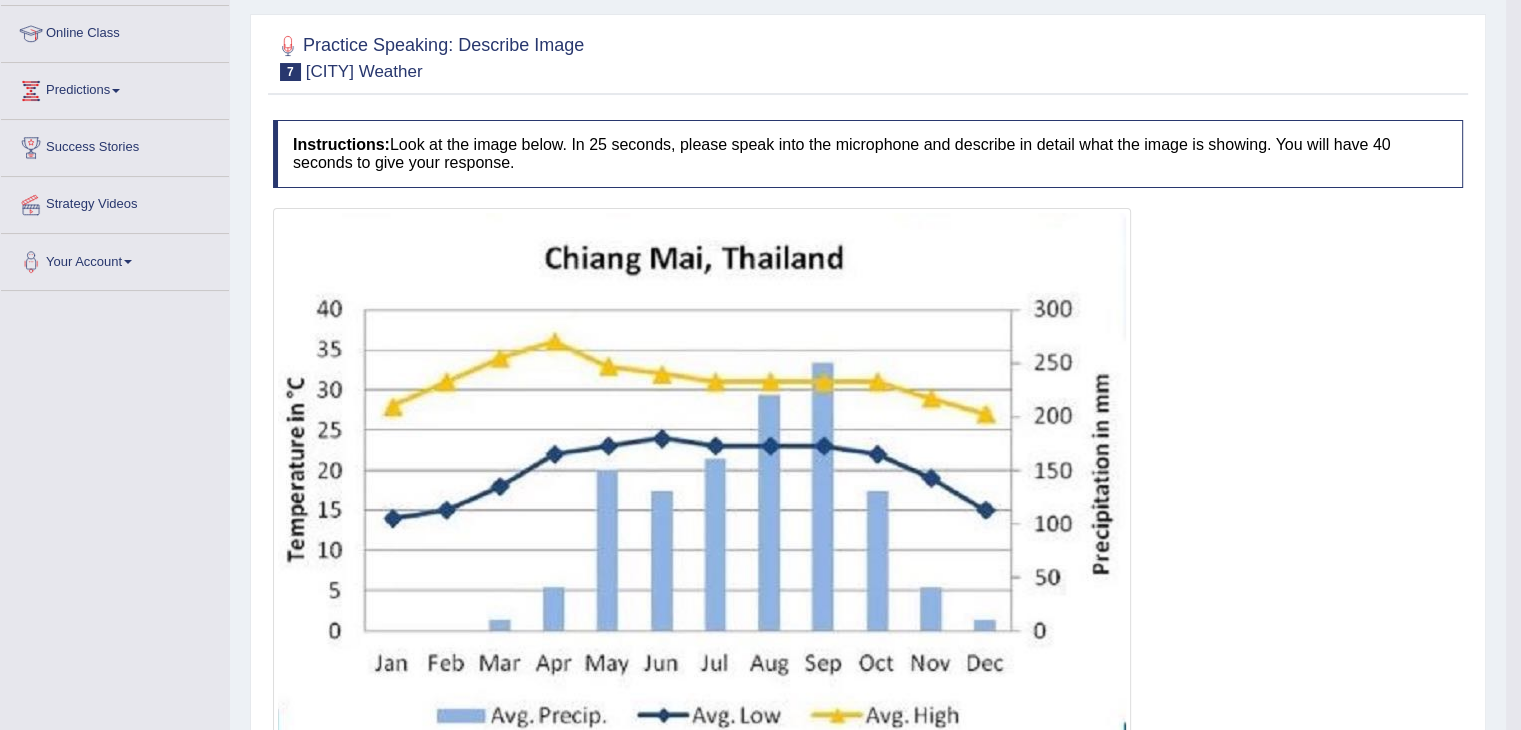 scroll, scrollTop: 0, scrollLeft: 0, axis: both 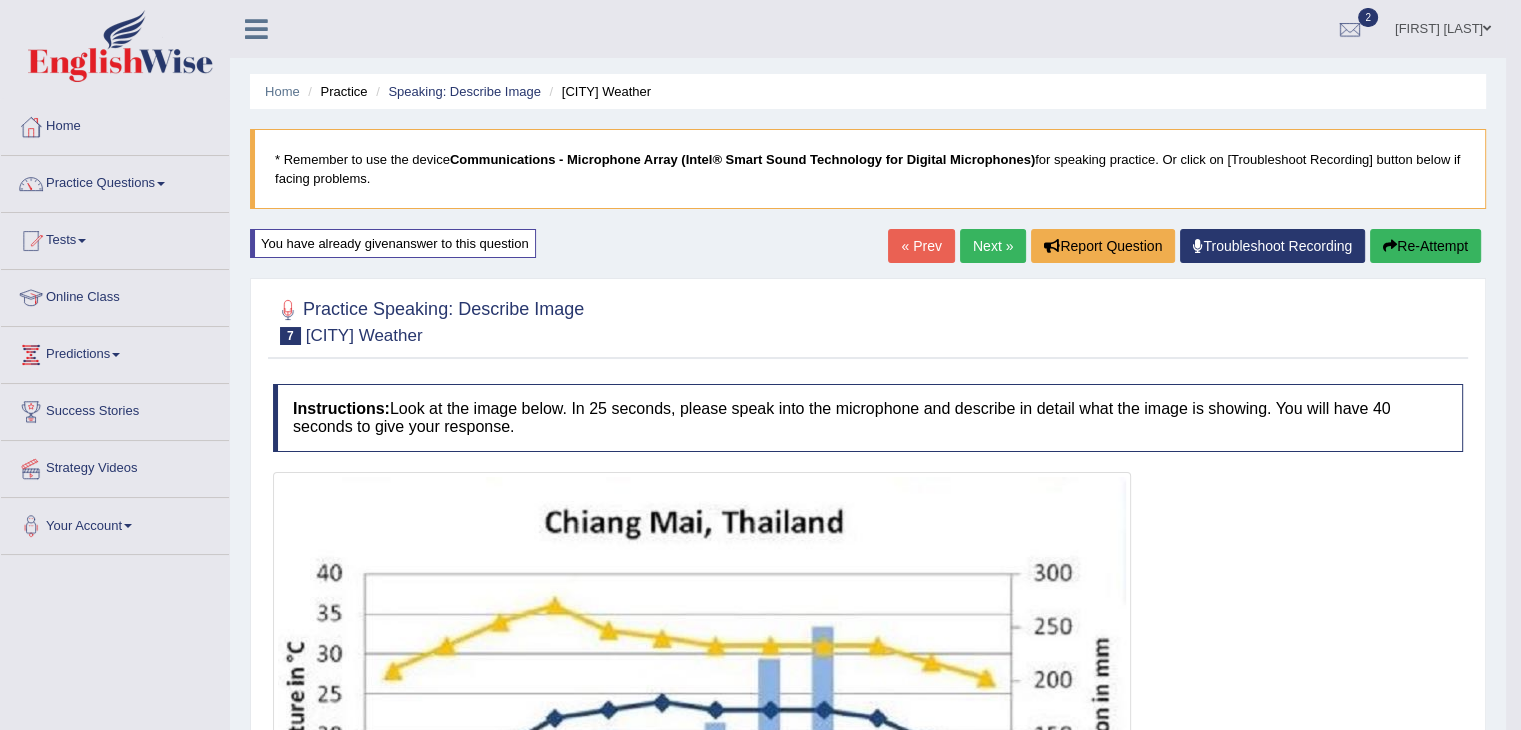 click on "Next »" at bounding box center [993, 246] 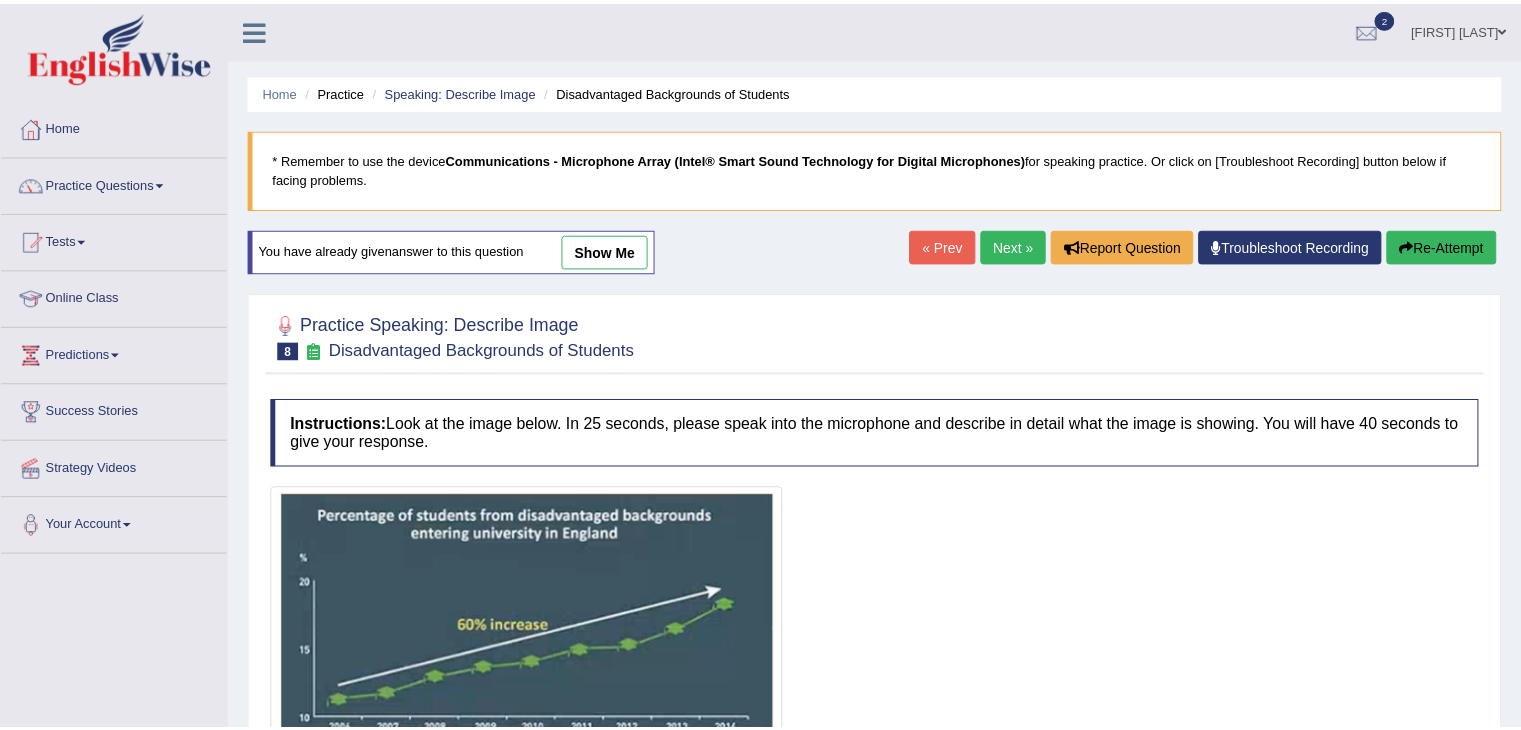 scroll, scrollTop: 207, scrollLeft: 0, axis: vertical 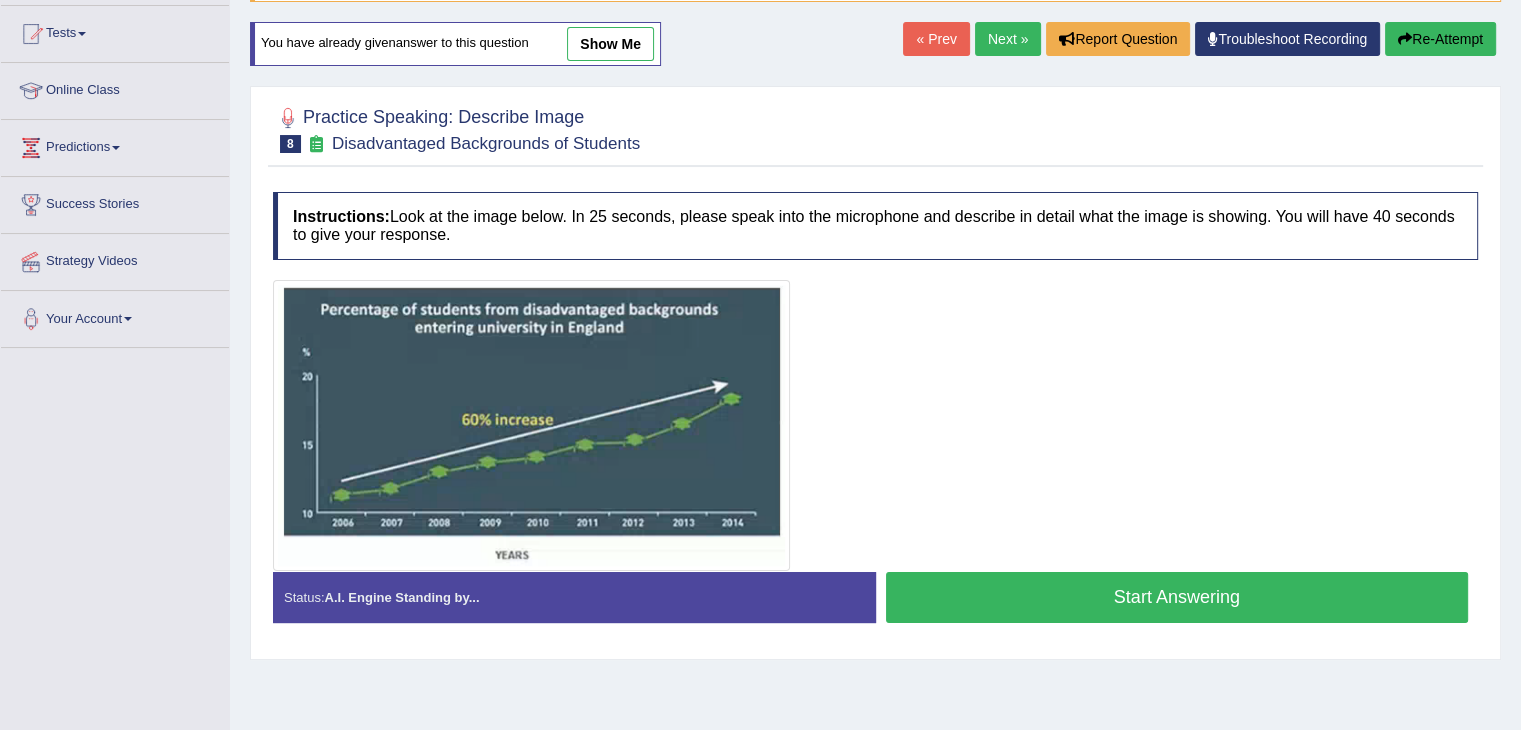 click on "Start Answering" at bounding box center [1177, 597] 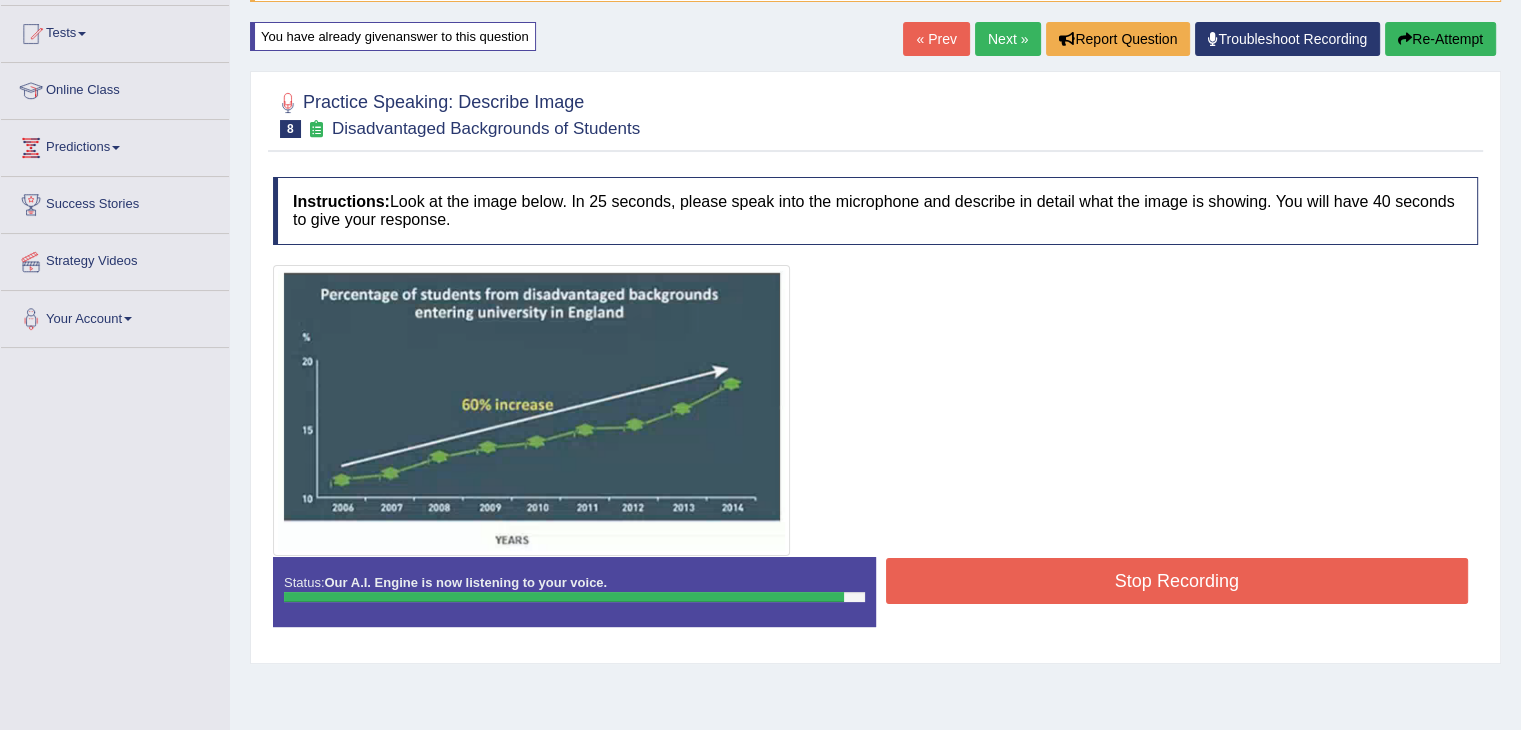 click on "Stop Recording" at bounding box center (1177, 581) 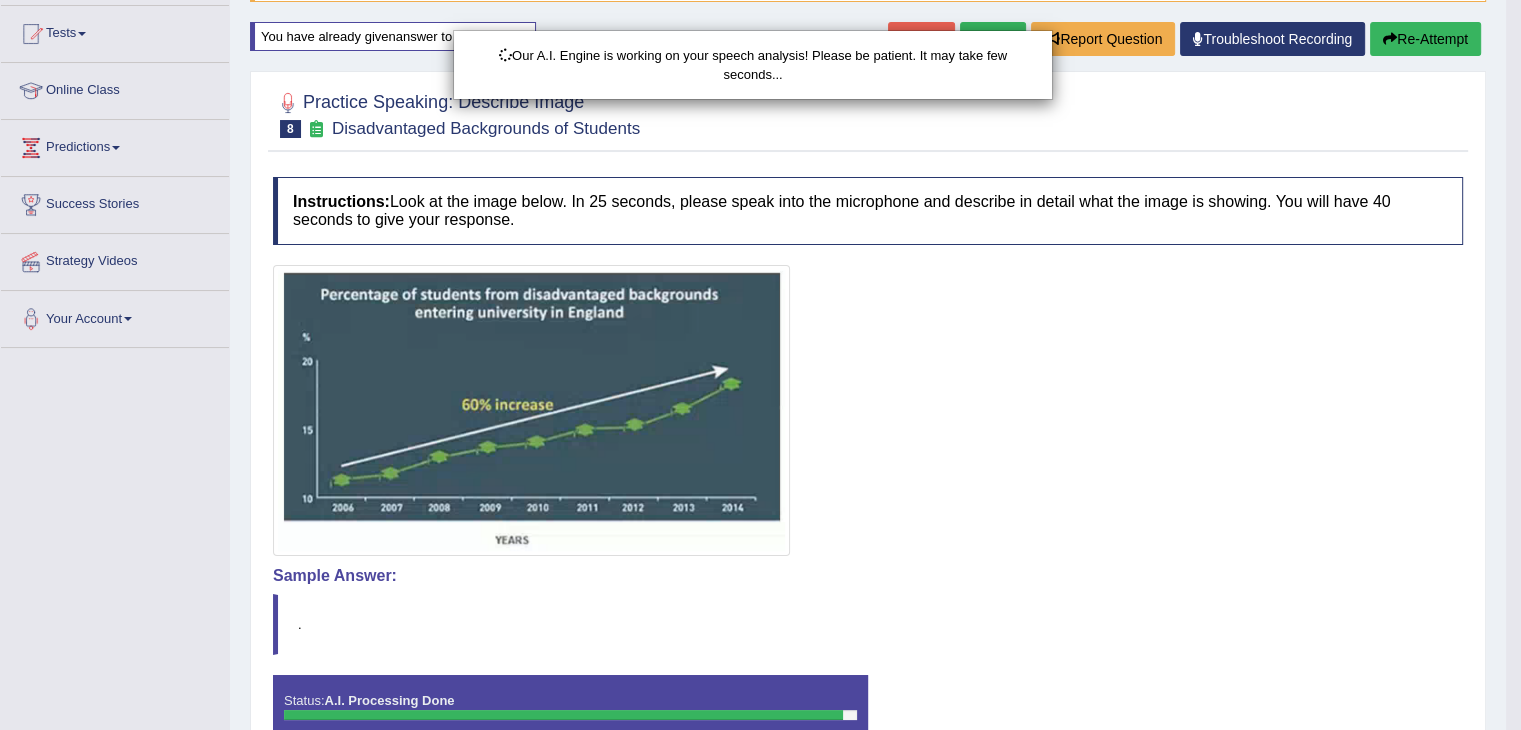 scroll, scrollTop: 321, scrollLeft: 0, axis: vertical 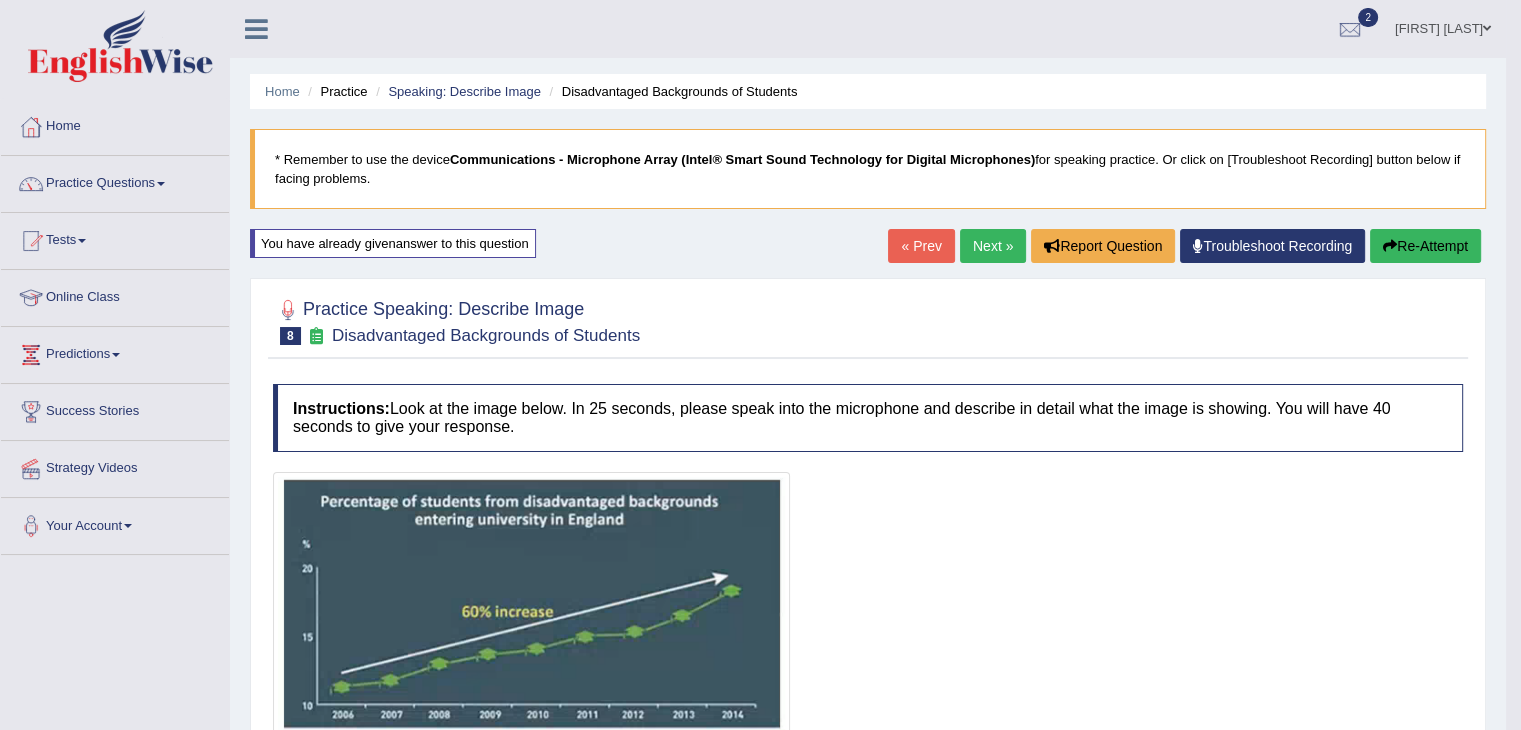 click on "Next »" at bounding box center (993, 246) 